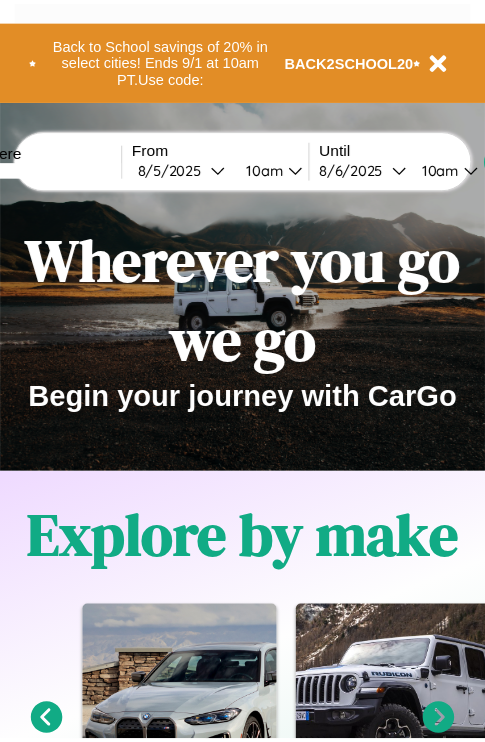 scroll, scrollTop: 0, scrollLeft: 0, axis: both 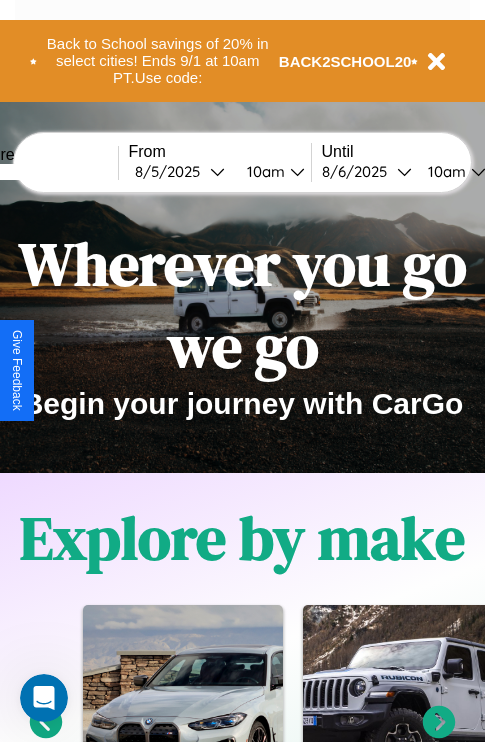 click at bounding box center [43, 172] 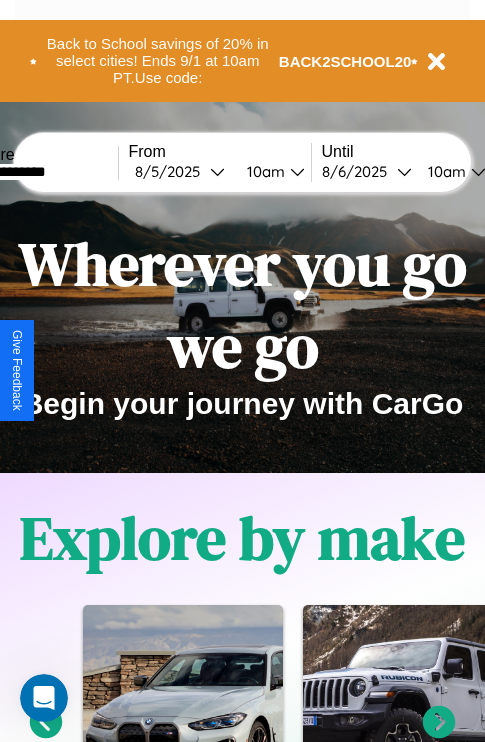 type on "**********" 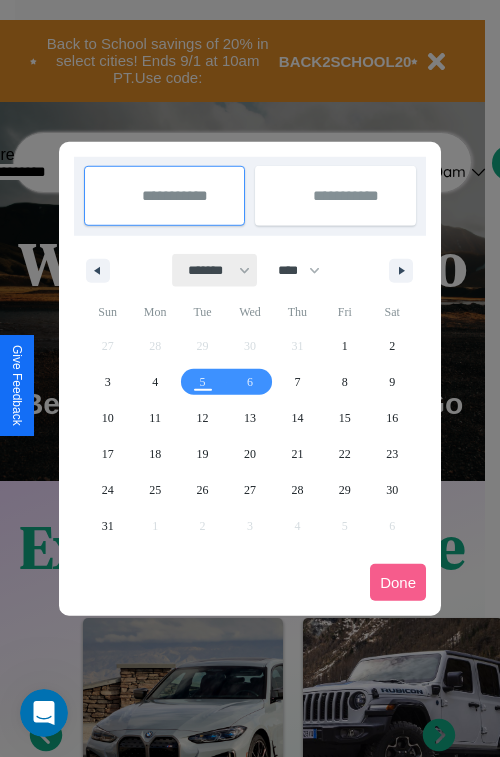 click on "******* ******** ***** ***** *** **** **** ****** ********* ******* ******** ********" at bounding box center [215, 270] 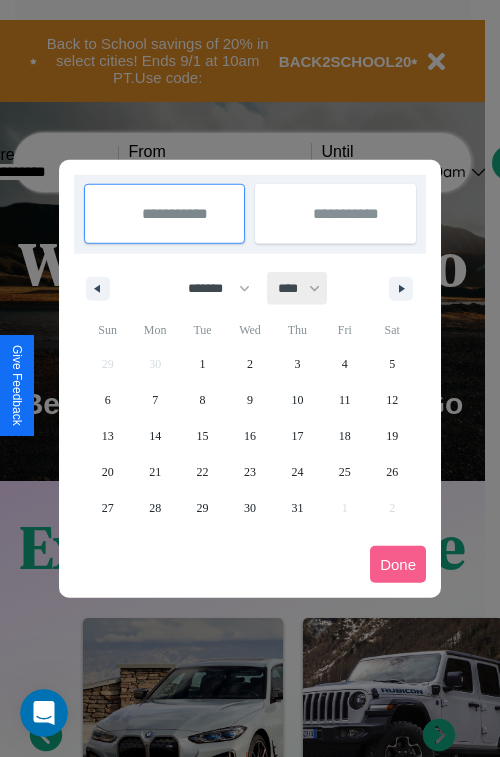 click on "**** **** **** **** **** **** **** **** **** **** **** **** **** **** **** **** **** **** **** **** **** **** **** **** **** **** **** **** **** **** **** **** **** **** **** **** **** **** **** **** **** **** **** **** **** **** **** **** **** **** **** **** **** **** **** **** **** **** **** **** **** **** **** **** **** **** **** **** **** **** **** **** **** **** **** **** **** **** **** **** **** **** **** **** **** **** **** **** **** **** **** **** **** **** **** **** **** **** **** **** **** **** **** **** **** **** **** **** **** **** **** **** **** **** **** **** **** **** **** **** ****" at bounding box center (298, 288) 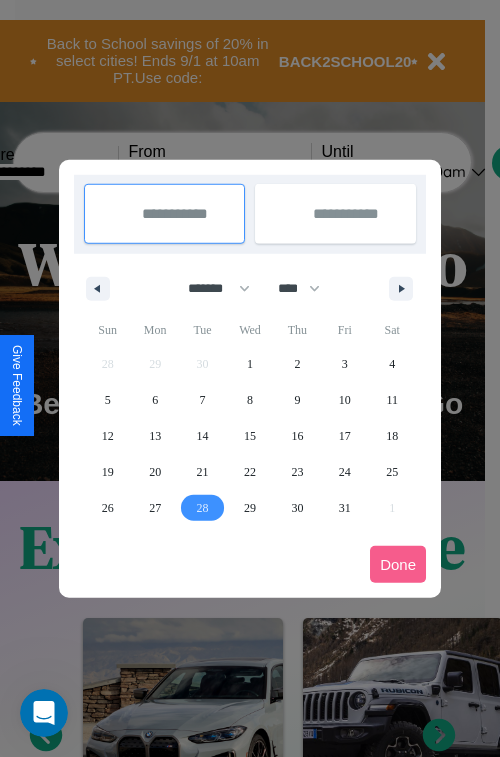 click on "28" at bounding box center [203, 508] 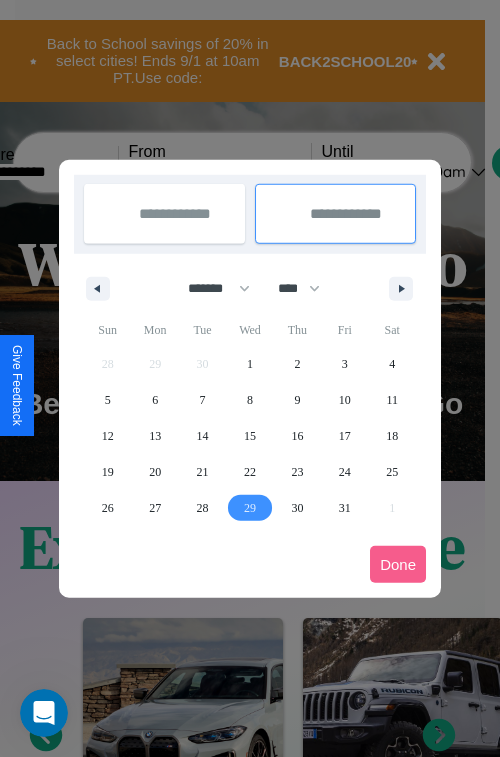 click on "29" at bounding box center [250, 508] 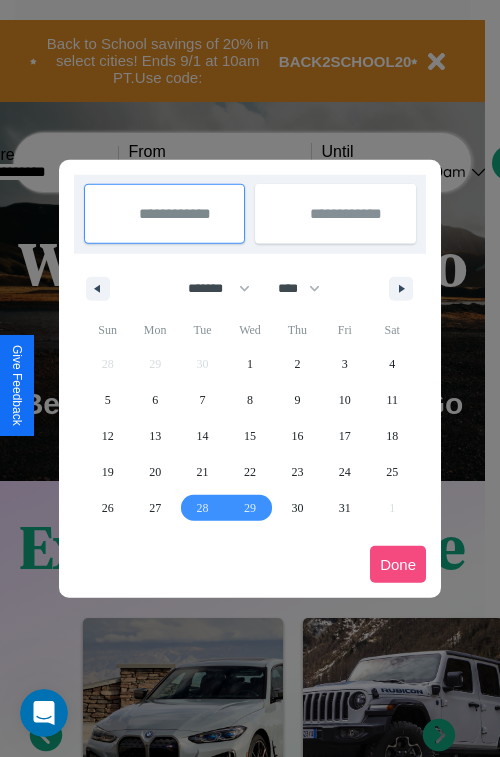 click on "Done" at bounding box center [398, 564] 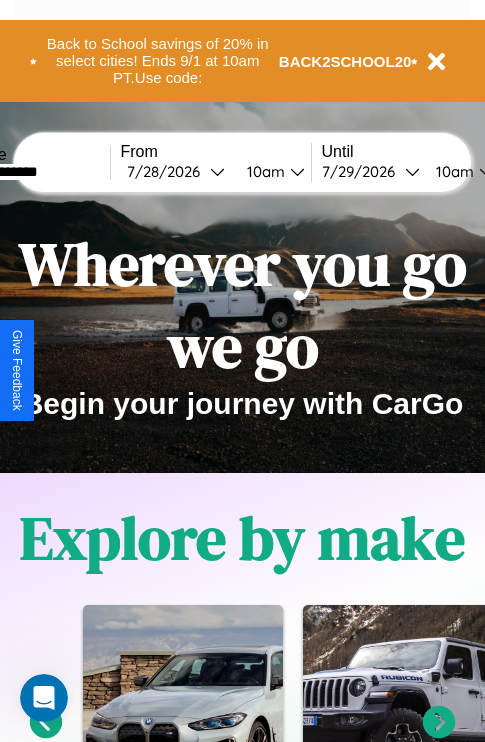 click on "10am" at bounding box center [263, 171] 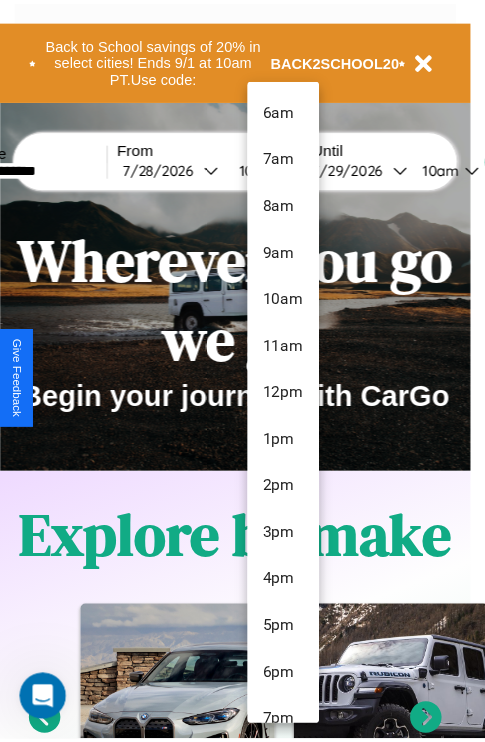 scroll, scrollTop: 163, scrollLeft: 0, axis: vertical 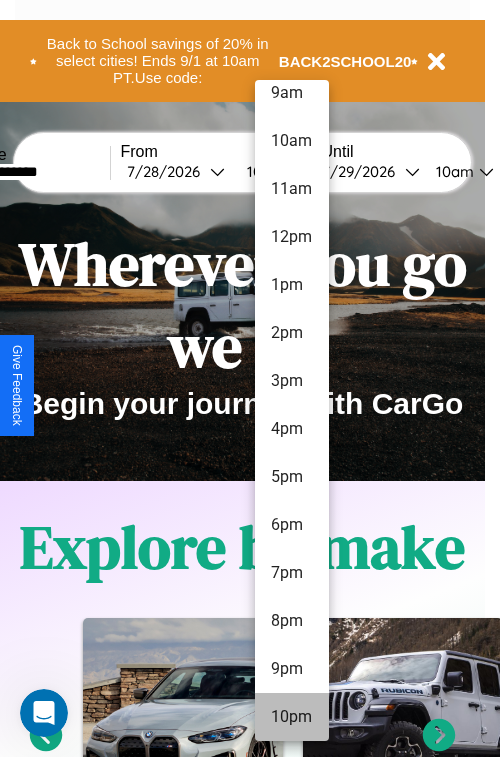 click on "10pm" at bounding box center (292, 717) 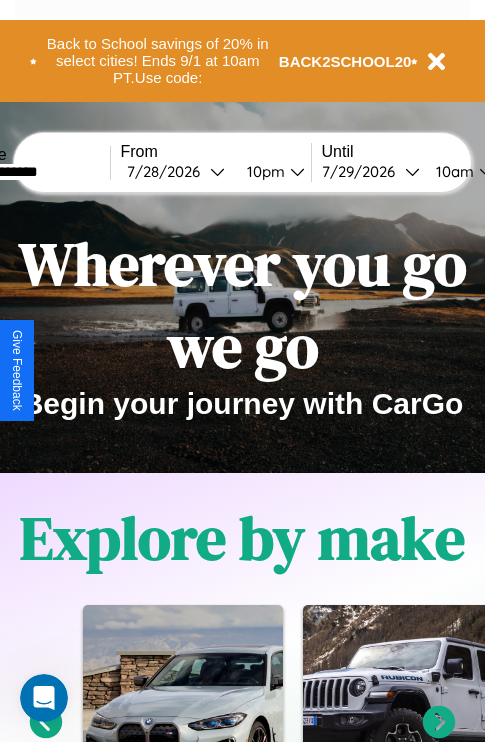 click on "10am" at bounding box center [452, 171] 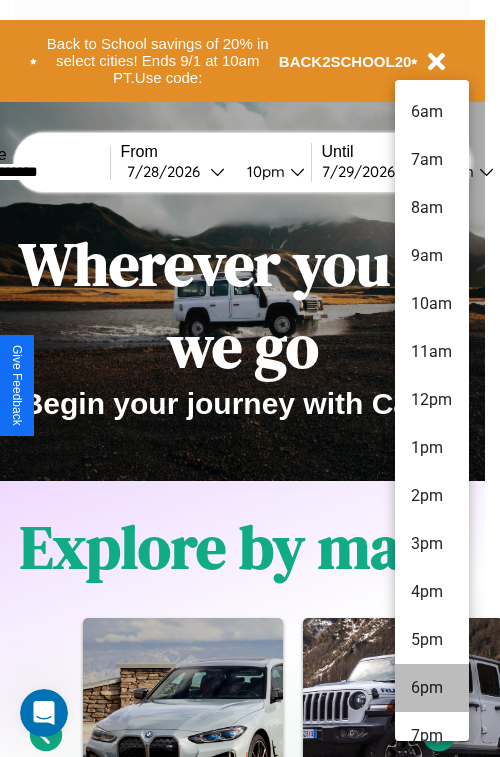 click on "6pm" at bounding box center (432, 688) 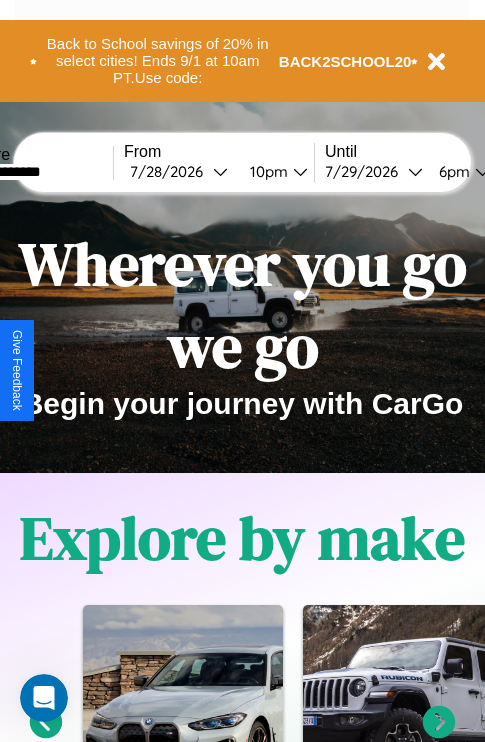 scroll, scrollTop: 0, scrollLeft: 73, axis: horizontal 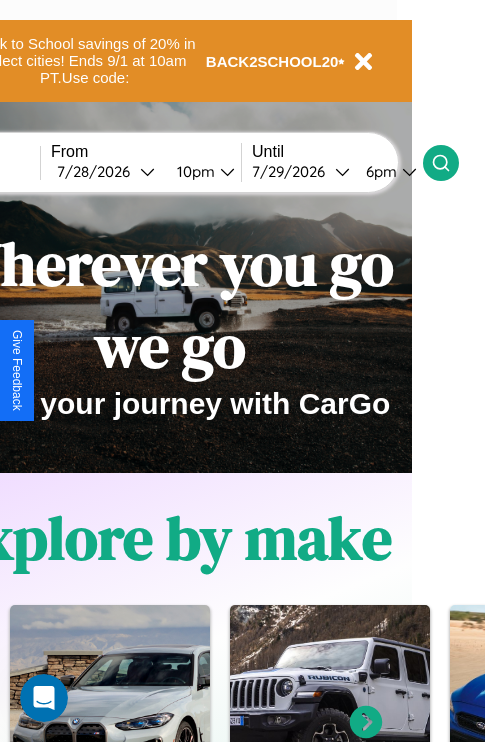 click 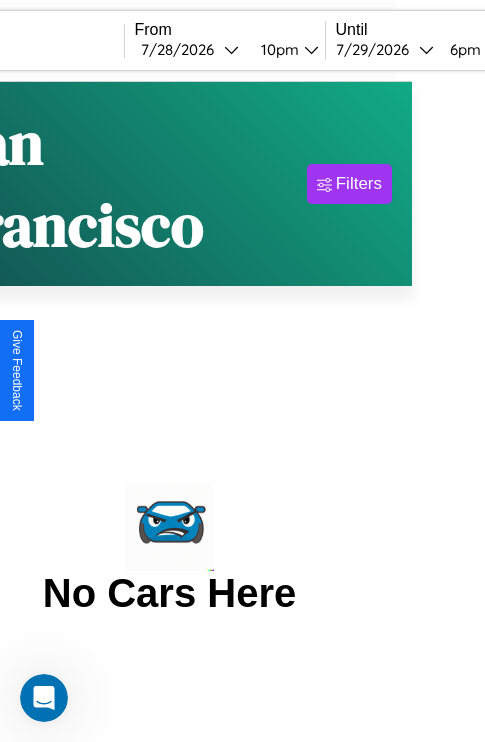 scroll, scrollTop: 0, scrollLeft: 0, axis: both 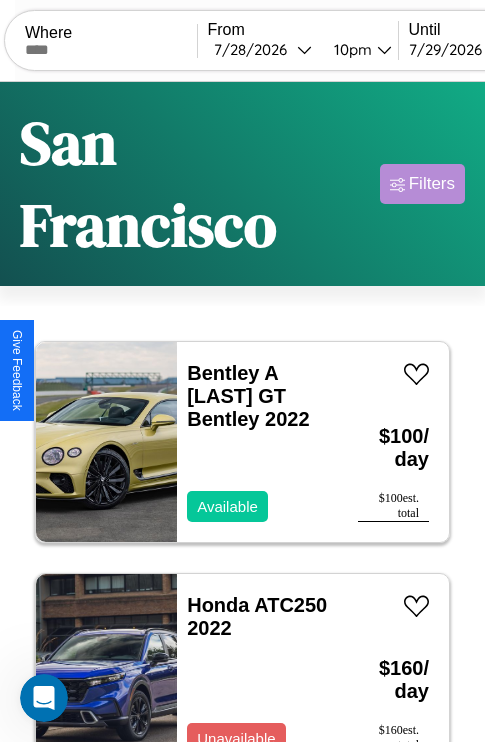 click on "Filters" at bounding box center [432, 184] 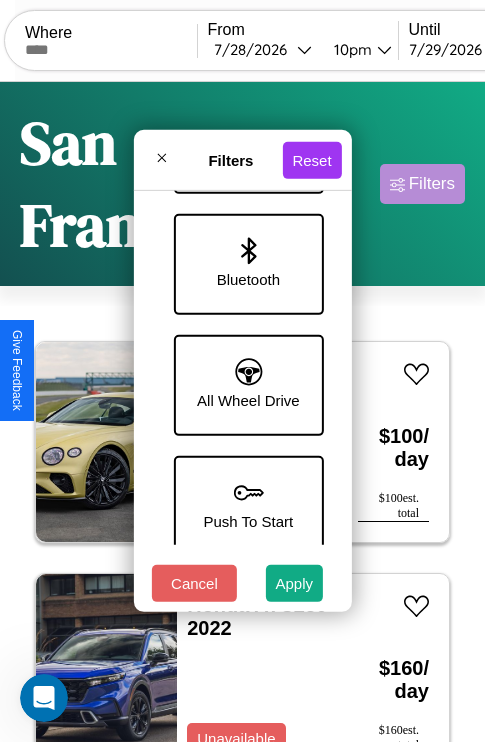 scroll, scrollTop: 1374, scrollLeft: 0, axis: vertical 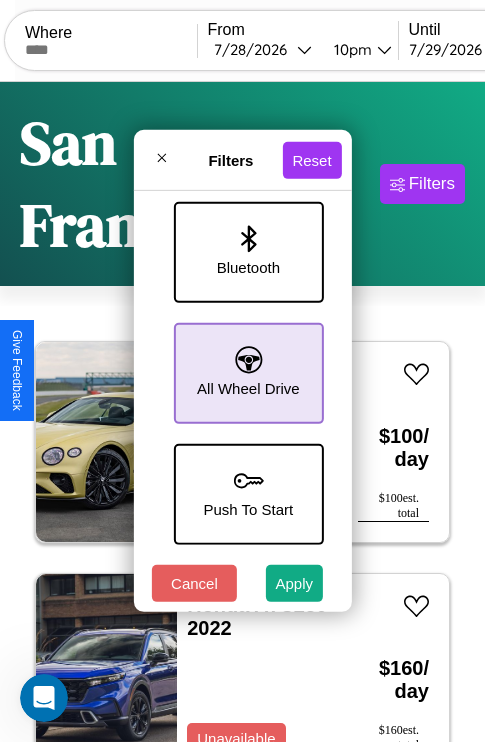 click 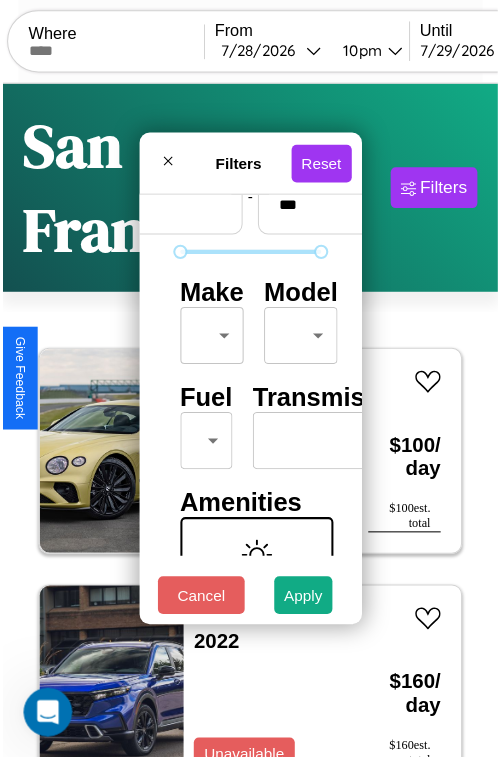 scroll, scrollTop: 59, scrollLeft: 0, axis: vertical 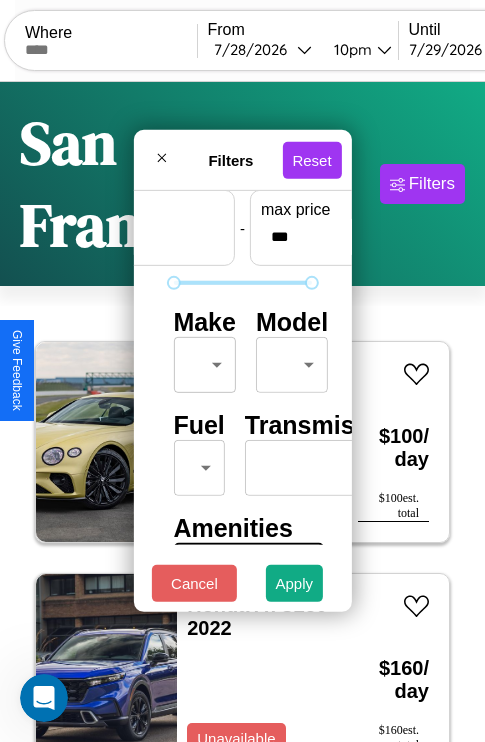 click on "CarGo Where From [DATE] [TIME] Until [DATE] [TIME] Become a Host Login Sign Up [CITY] Filters 30  cars in this area These cars can be picked up in this city. Bentley   A [LAST] GT Bentley   2022 Available $ 100  / day $ 100  est. total Honda   ATC250   2022 Unavailable $ 160  / day $ 160  est. total Hyundai   Elantra GT   2024 Available $ 80  / day $ 80  est. total Alfa Romeo   8C Competizione Spider   2018 Unavailable $ 30  / day $ 30  est. total Chevrolet   Cruze   2024 Available $ 60  / day $ 60  est. total Kia   K4   2020 Available $ 110  / day $ 110  est. total Volvo   EX30   2014 Unavailable $ 60  / day $ 60  est. total Kia   Sorento   2016 Available $ 200  / day $ 200  est. total Fiat   Freemont   2021 Available $ 150  / day $ 150  est. total Alfa Romeo   8C Competizione Spider   2018 Available $ 140  / day $ 140  est. total Ferrari   Daytona SP3   2016 Available $ 70  / day $ 70  est. total Bentley   Turbo   2024 Unavailable $ 30  / day $ 30  est. total Jaguar   XF   2024 Available $ [PRICE]" at bounding box center [242, 453] 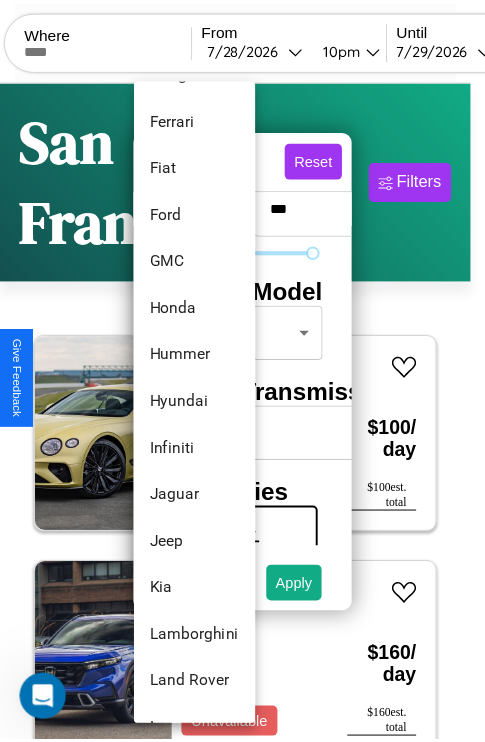 scroll, scrollTop: 614, scrollLeft: 0, axis: vertical 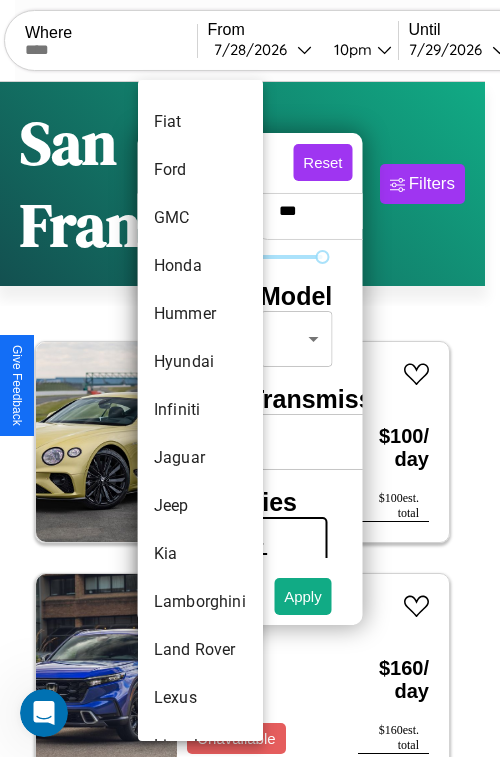 click on "Infiniti" at bounding box center (200, 410) 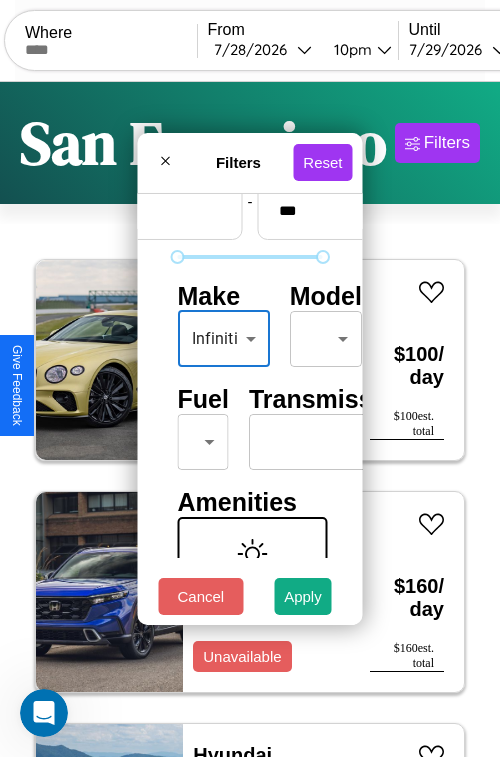 type on "********" 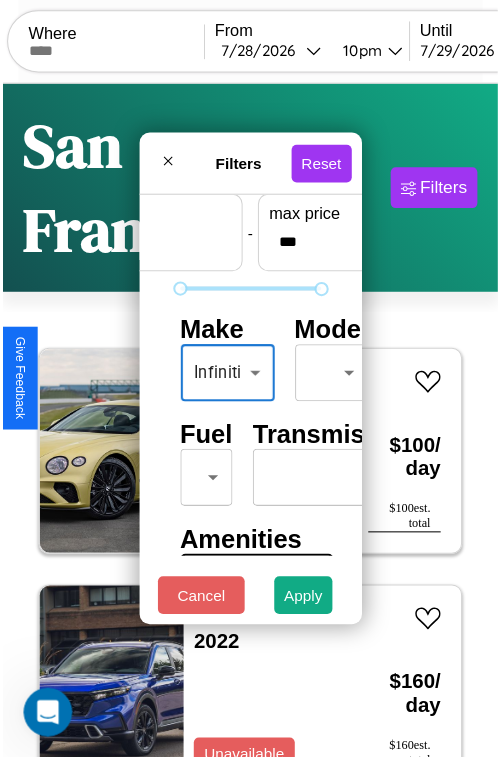 scroll, scrollTop: 59, scrollLeft: 14, axis: both 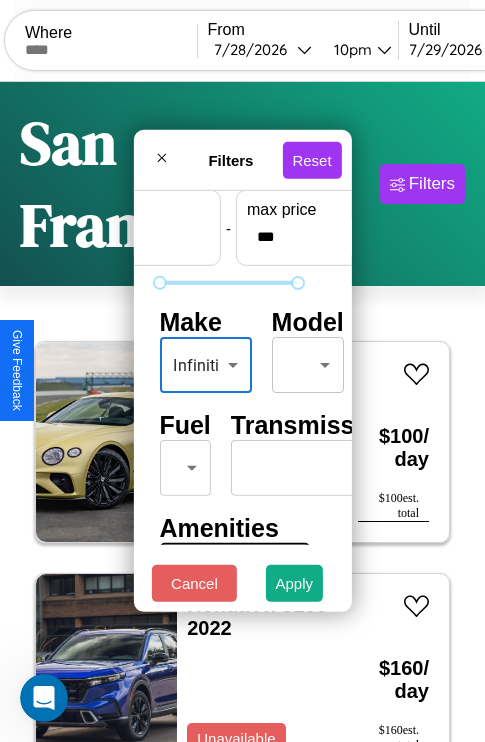 click on "CarGo Where From [DATE] [TIME] Until [DATE] [TIME] Become a Host Login Sign Up [CITY] Filters 30  cars in this area These cars can be picked up in this city. Bentley   A [LAST] GT Bentley   2022 Available $ 100  / day $ 100  est. total Honda   ATC250   2022 Unavailable $ 160  / day $ 160  est. total Hyundai   Elantra GT   2024 Available $ 80  / day $ 80  est. total Alfa Romeo   8C Competizione Spider   2018 Unavailable $ 30  / day $ 30  est. total Chevrolet   Cruze   2024 Available $ 60  / day $ 60  est. total Kia   K4   2020 Available $ 110  / day $ 110  est. total Volvo   EX30   2014 Unavailable $ 60  / day $ 60  est. total Kia   Sorento   2016 Available $ 200  / day $ 200  est. total Fiat   Freemont   2021 Available $ 150  / day $ 150  est. total Alfa Romeo   8C Competizione Spider   2018 Available $ 140  / day $ 140  est. total Ferrari   Daytona SP3   2016 Available $ 70  / day $ 70  est. total Bentley   Turbo   2024 Unavailable $ 30  / day $ 30  est. total Jaguar   XF   2024 Available $ [PRICE]" at bounding box center [242, 453] 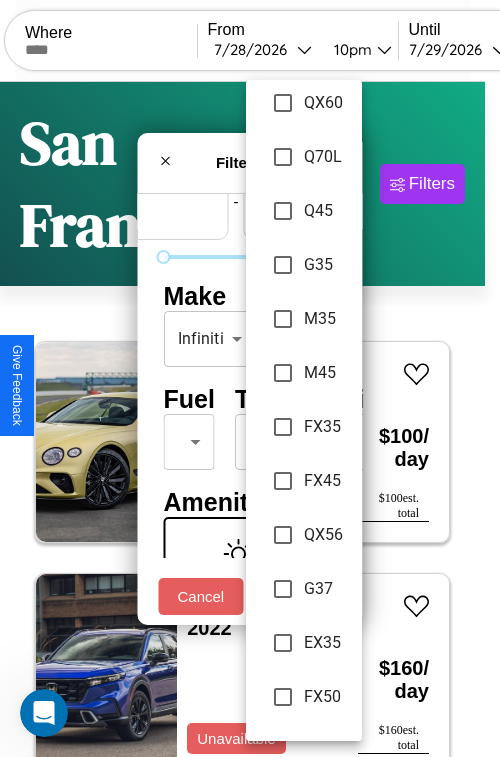 scroll, scrollTop: 563, scrollLeft: 0, axis: vertical 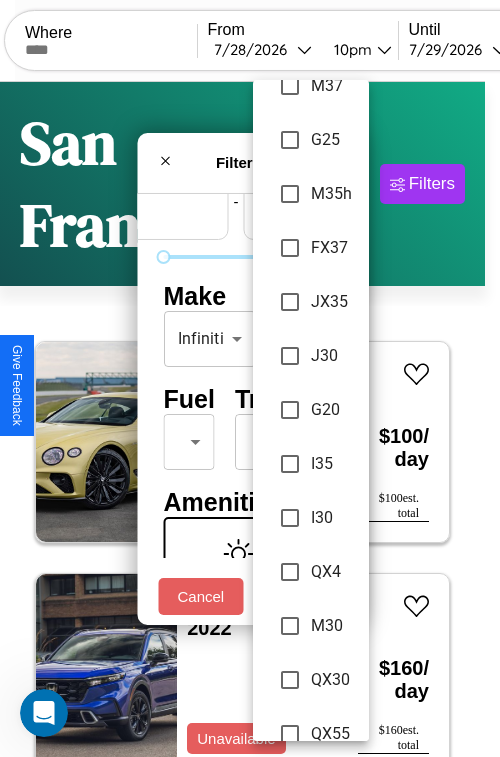 type on "********" 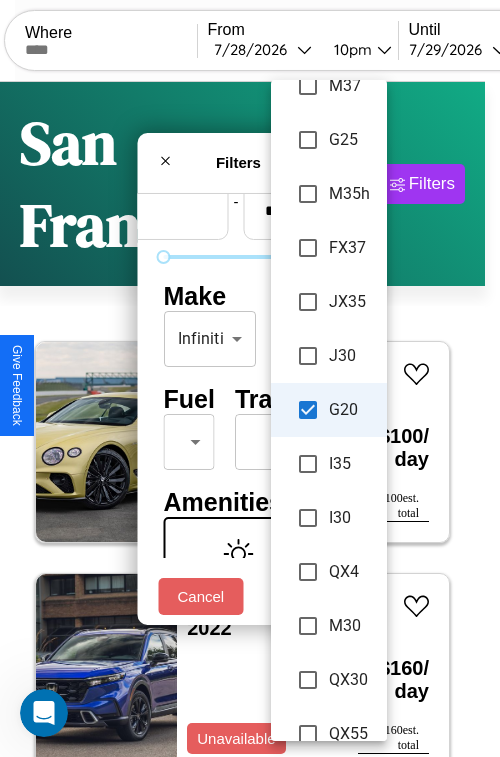 click at bounding box center [250, 378] 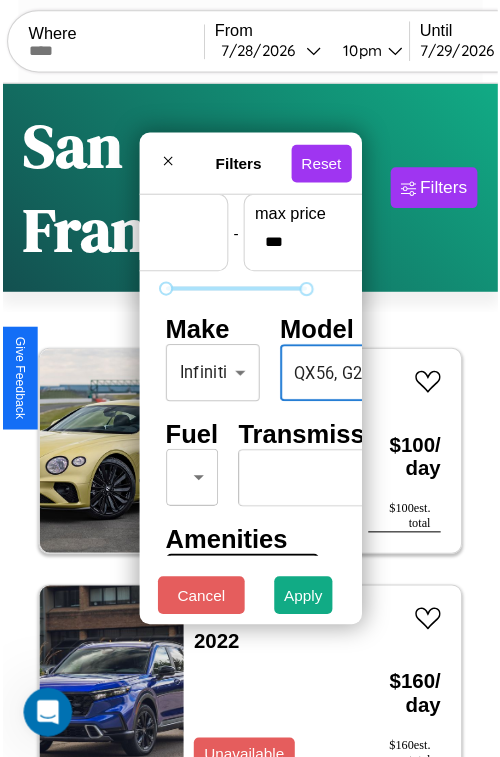 scroll, scrollTop: 162, scrollLeft: 63, axis: both 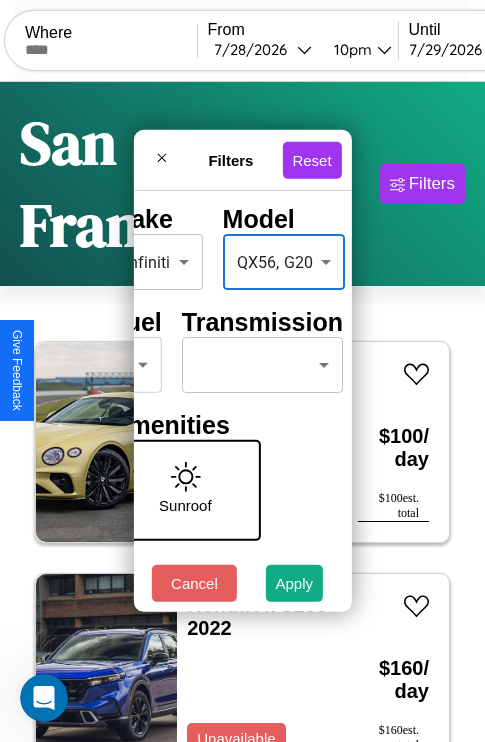 click on "CarGo Where From [DATE] [TIME] Until [DATE] [TIME] Become a Host Login Sign Up [CITY] Filters 30  cars in this area These cars can be picked up in this city. Bentley   A [LAST] GT Bentley   2022 Available $ 100  / day $ 100  est. total Honda   ATC250   2022 Unavailable $ 160  / day $ 160  est. total Hyundai   Elantra GT   2024 Available $ 80  / day $ 80  est. total Alfa Romeo   8C Competizione Spider   2018 Unavailable $ 30  / day $ 30  est. total Chevrolet   Cruze   2024 Available $ 60  / day $ 60  est. total Kia   K4   2020 Available $ 110  / day $ 110  est. total Volvo   EX30   2014 Unavailable $ 60  / day $ 60  est. total Kia   Sorento   2016 Available $ 200  / day $ 200  est. total Fiat   Freemont   2021 Available $ 150  / day $ 150  est. total Alfa Romeo   8C Competizione Spider   2018 Available $ 140  / day $ 140  est. total Ferrari   Daytona SP3   2016 Available $ 70  / day $ 70  est. total Bentley   Turbo   2024 Unavailable $ 30  / day $ 30  est. total Jaguar   XF   2024 Available $ [PRICE]" at bounding box center [242, 453] 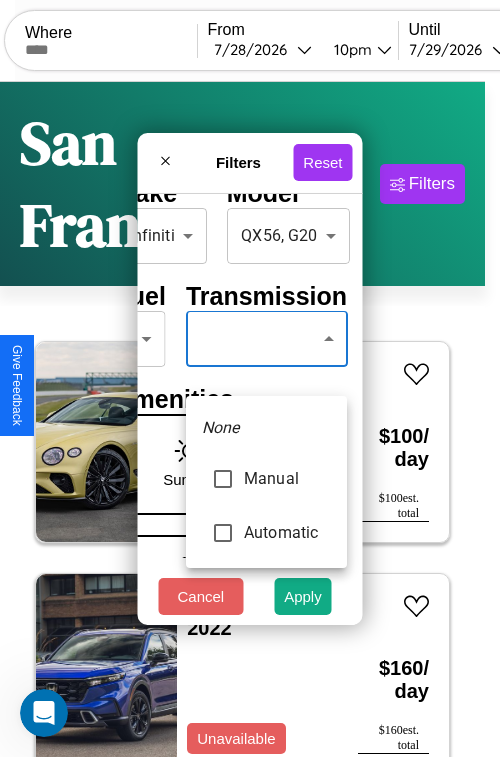 type on "******" 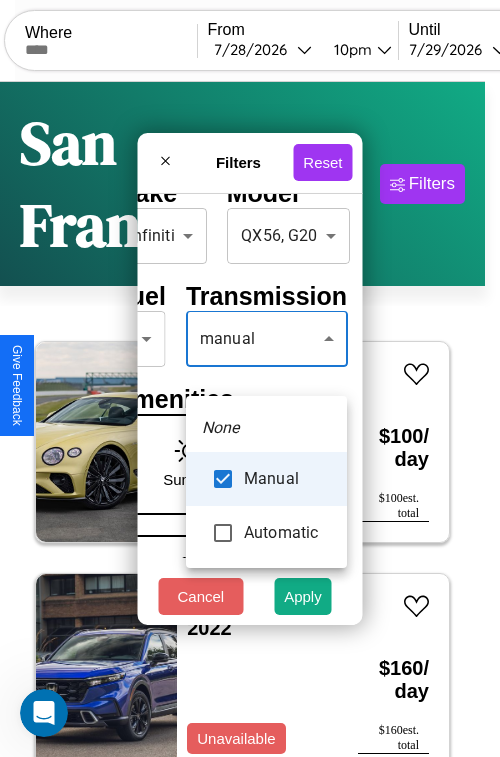 click at bounding box center (250, 378) 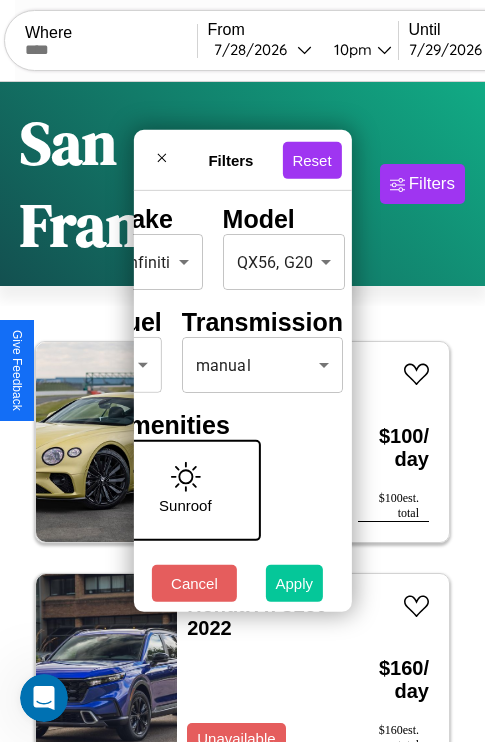 click on "Apply" at bounding box center [295, 583] 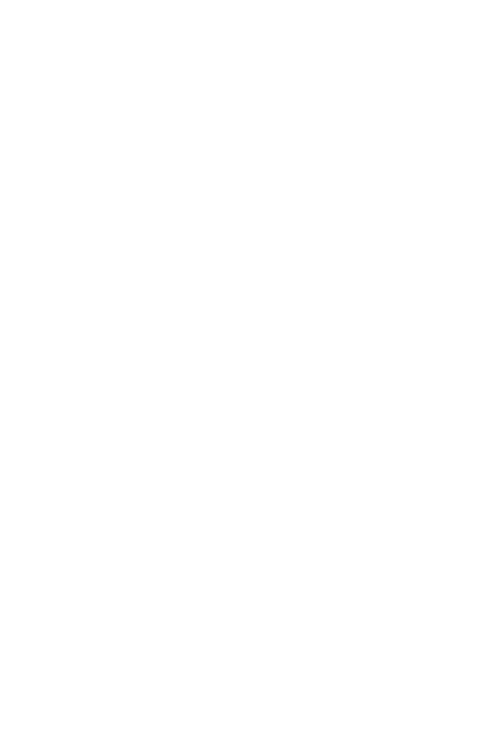 scroll, scrollTop: 0, scrollLeft: 0, axis: both 